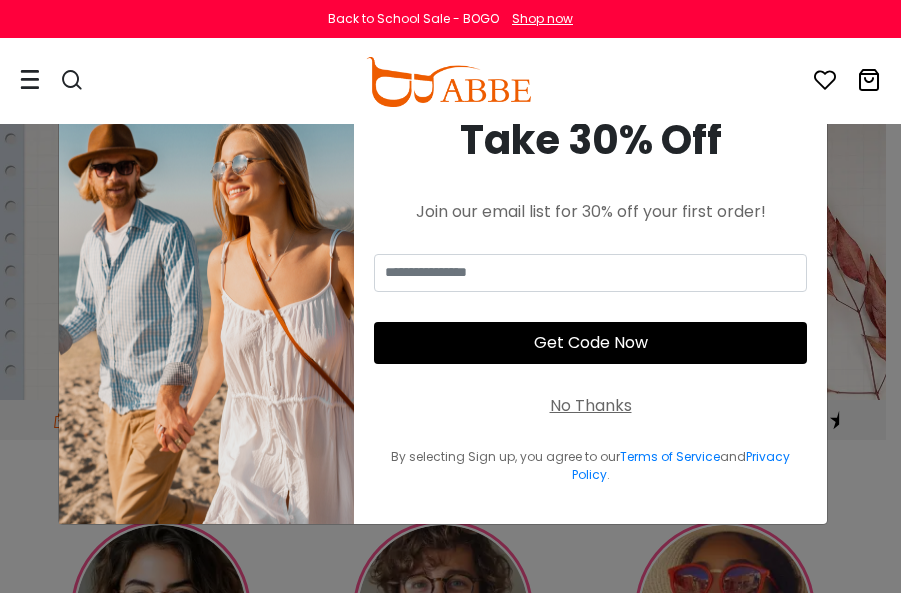 scroll, scrollTop: 0, scrollLeft: 0, axis: both 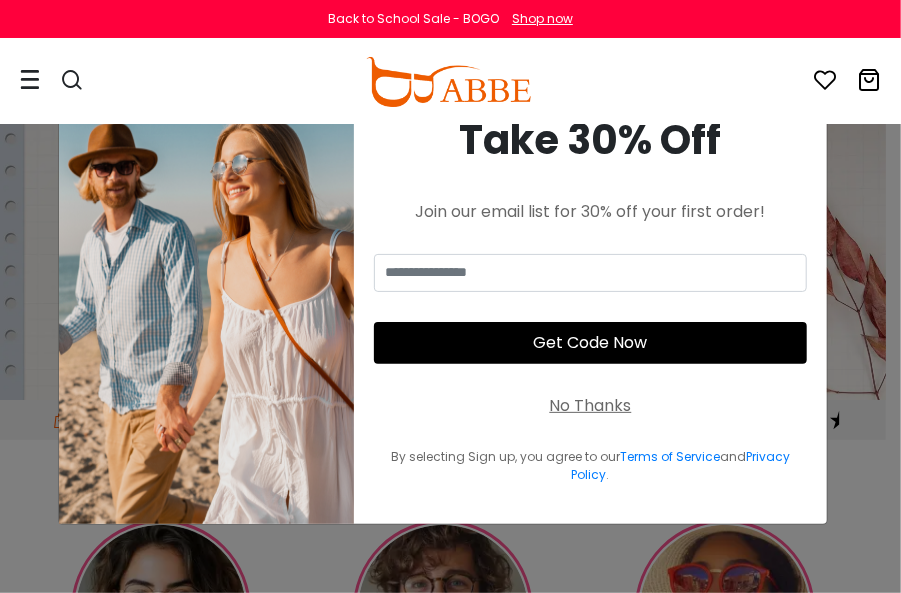 click on "No Thanks" at bounding box center [591, 406] 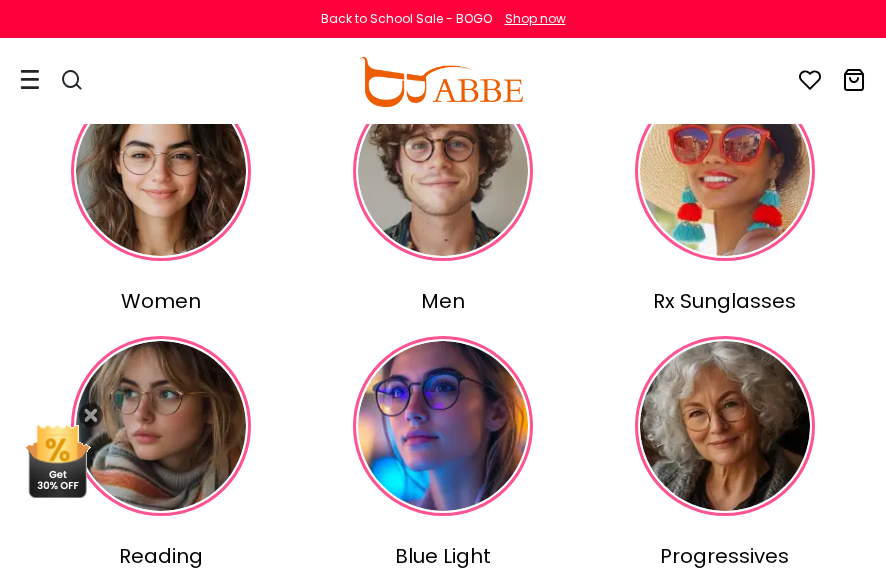 scroll, scrollTop: 500, scrollLeft: 0, axis: vertical 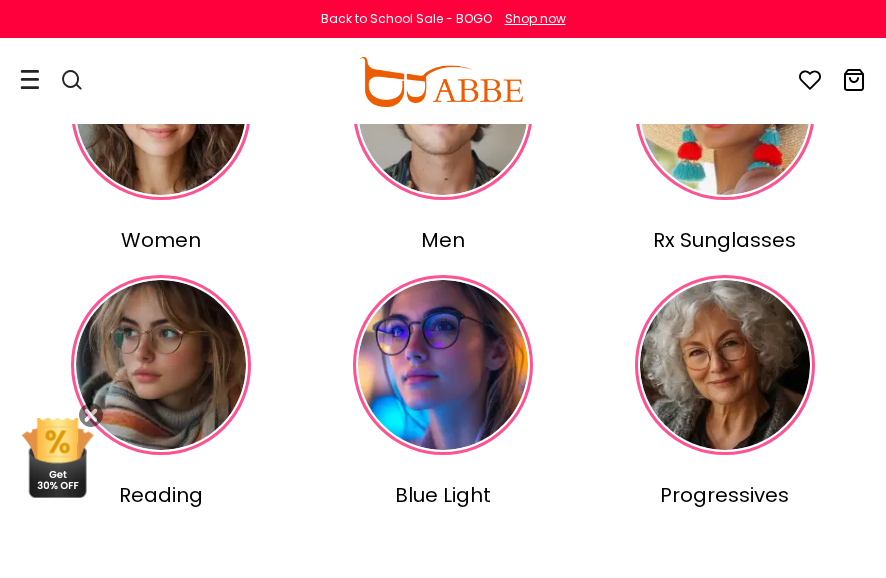 click at bounding box center (725, 365) 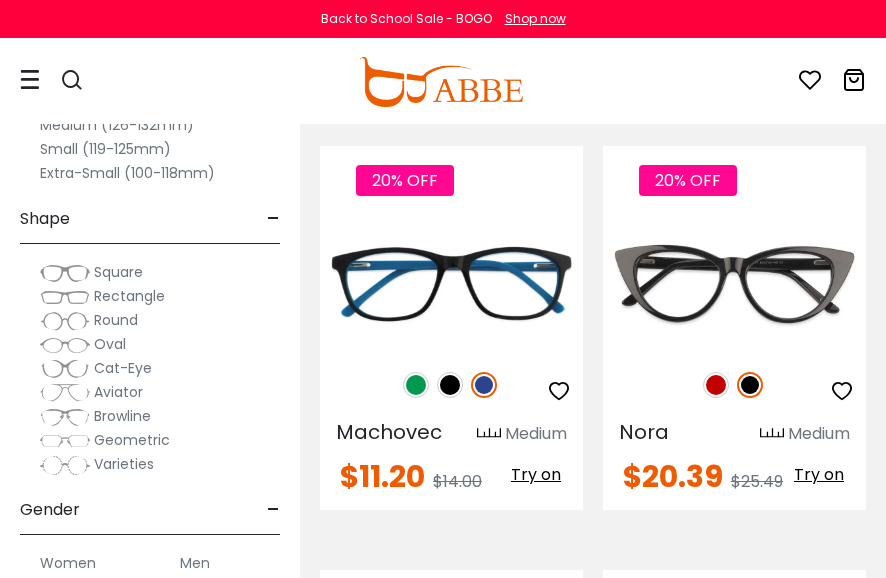 scroll, scrollTop: 0, scrollLeft: 0, axis: both 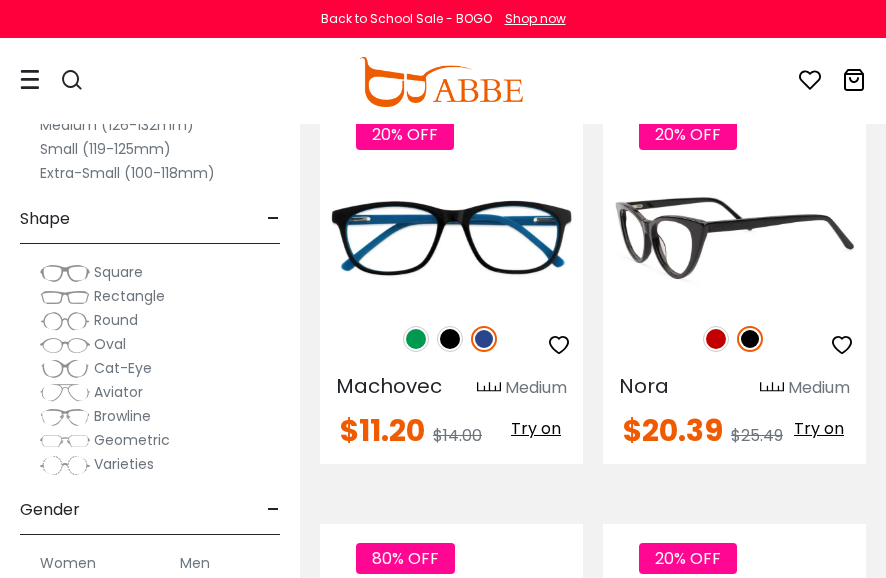 click at bounding box center [734, 238] 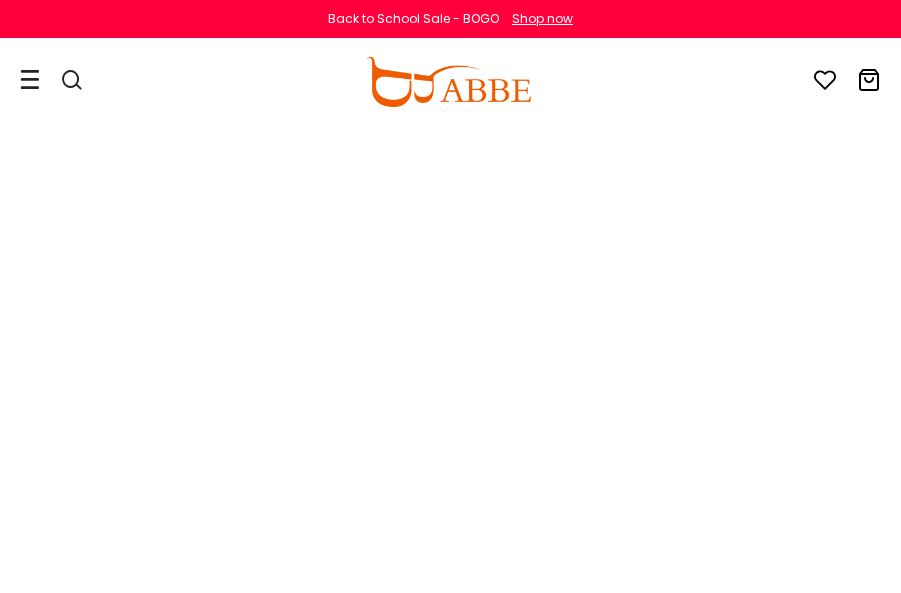 scroll, scrollTop: 0, scrollLeft: 0, axis: both 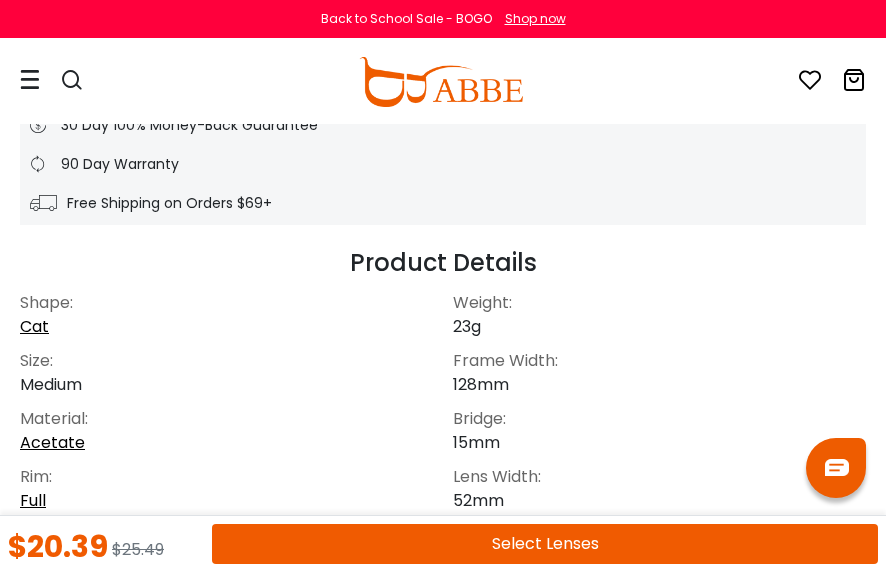 click on "Select Lenses" at bounding box center (545, 544) 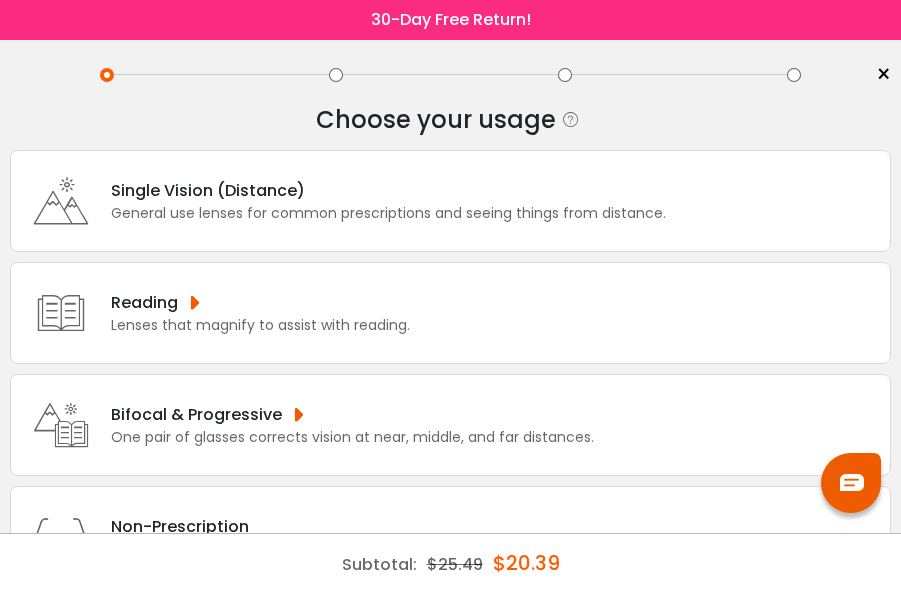 scroll, scrollTop: 0, scrollLeft: 0, axis: both 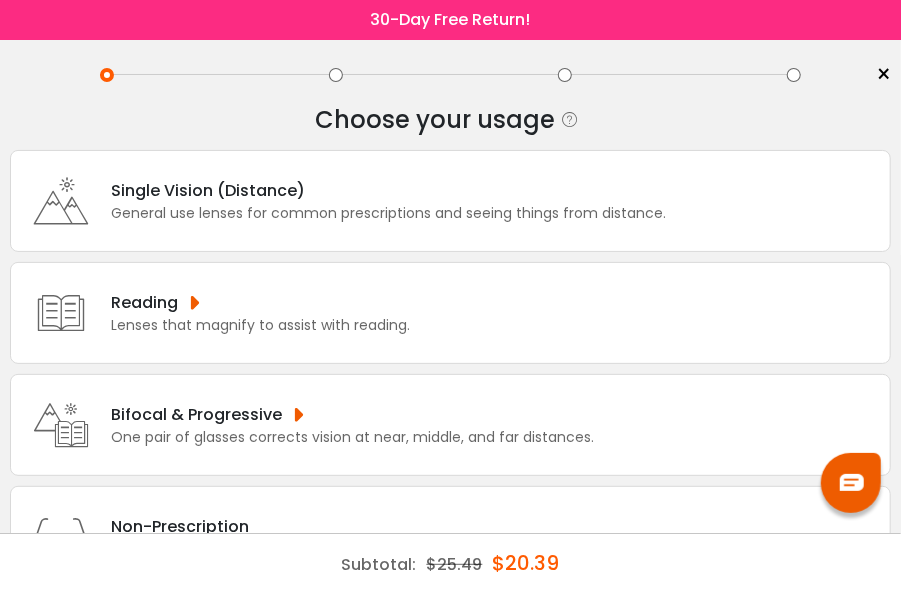 click on "Single Vision (Distance)
General use lenses for common prescriptions and seeing things from distance." at bounding box center (450, 201) 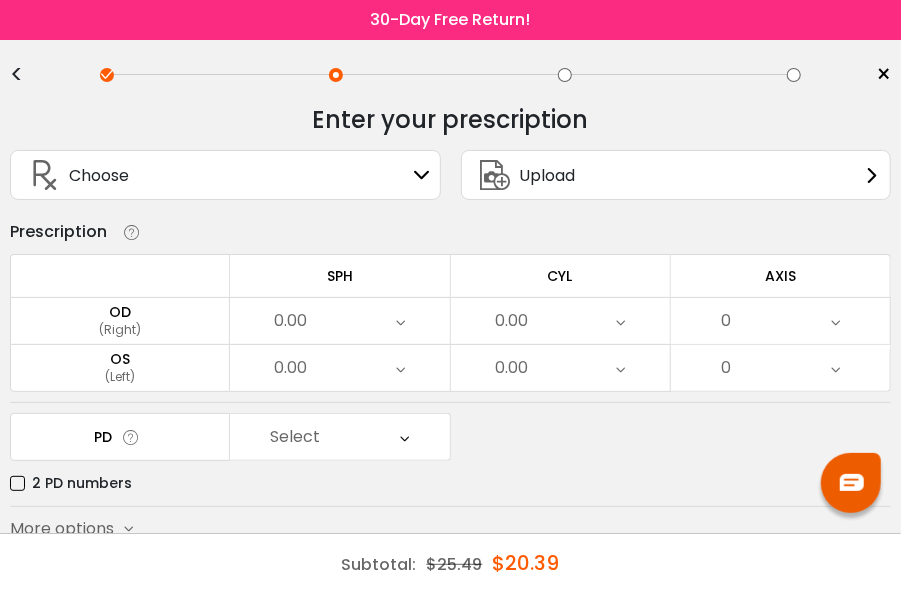 click on "(Right)" at bounding box center [120, 330] 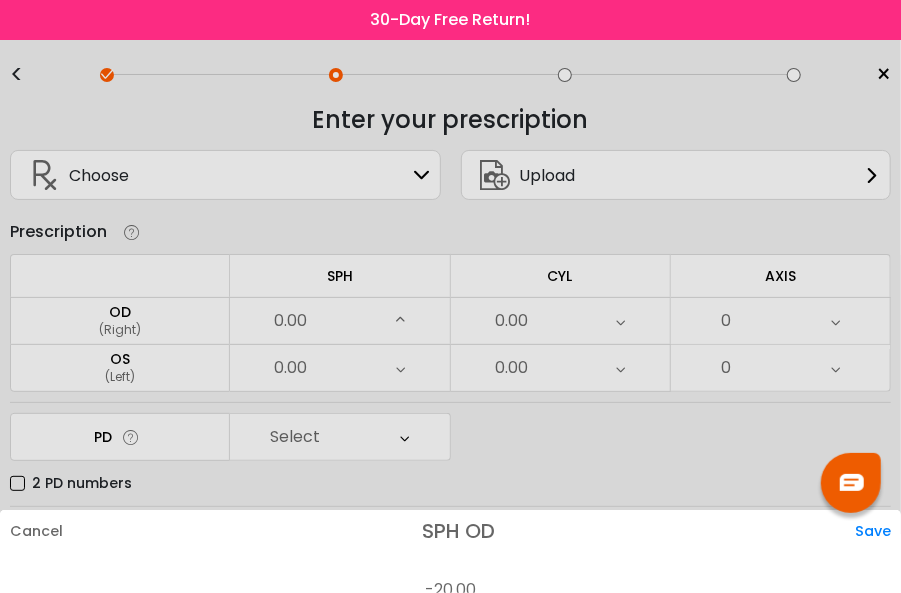 scroll, scrollTop: 3082, scrollLeft: 0, axis: vertical 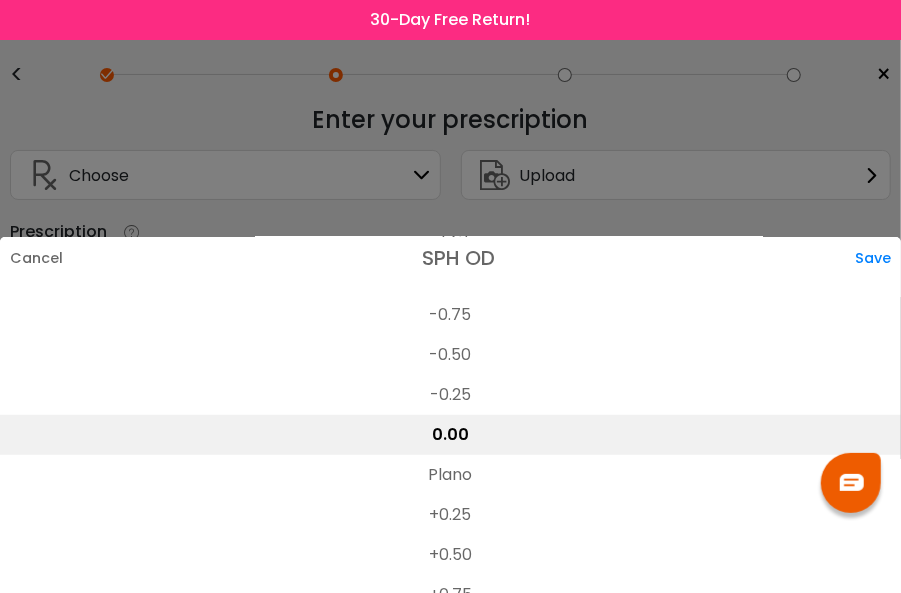 click on "-0.50" at bounding box center [450, 355] 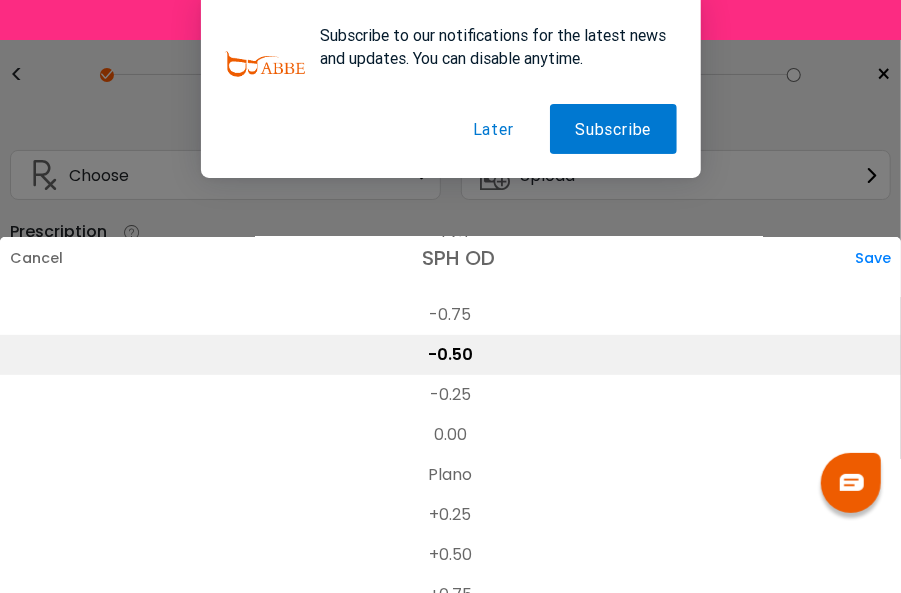click on "Later" at bounding box center [493, 129] 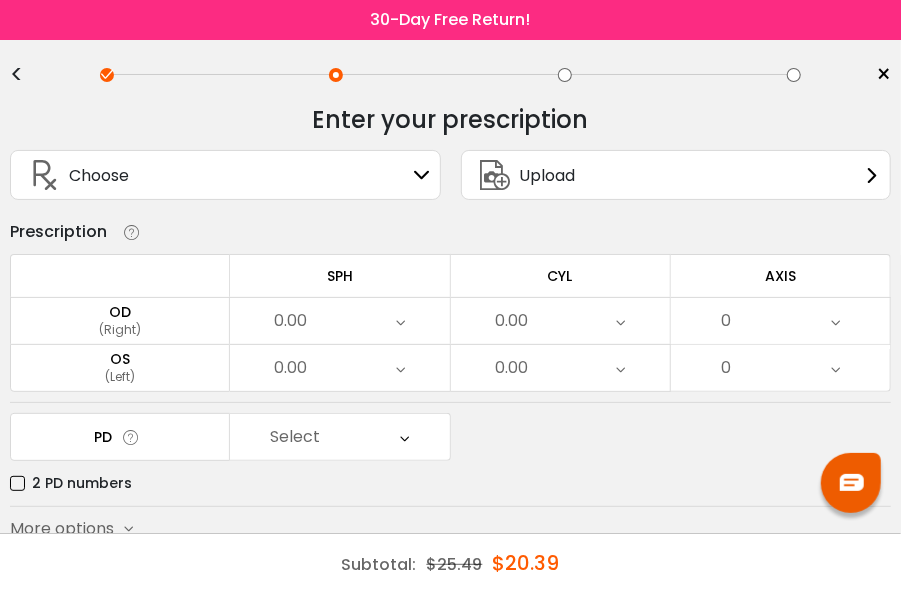 click at bounding box center [400, 321] 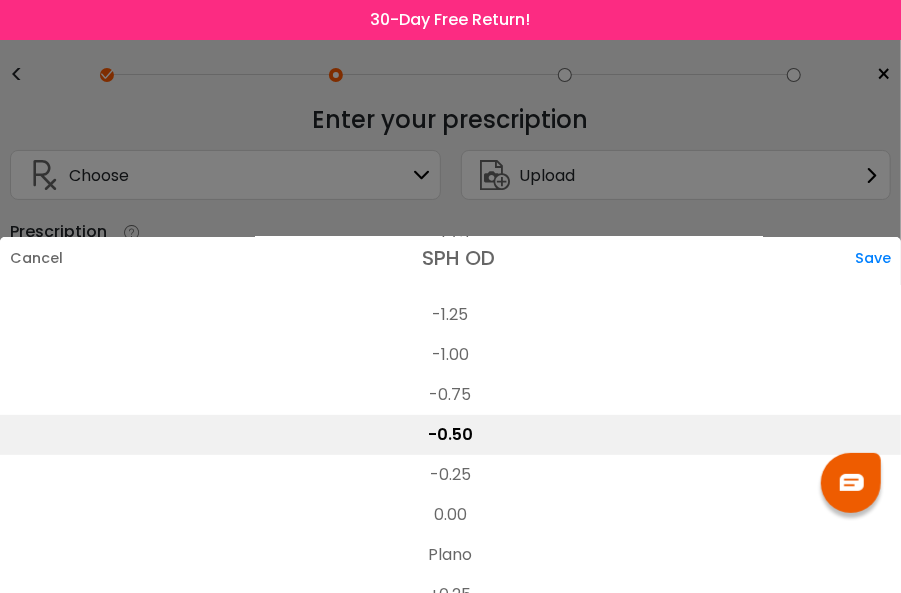 click on "-0.50" at bounding box center [450, 435] 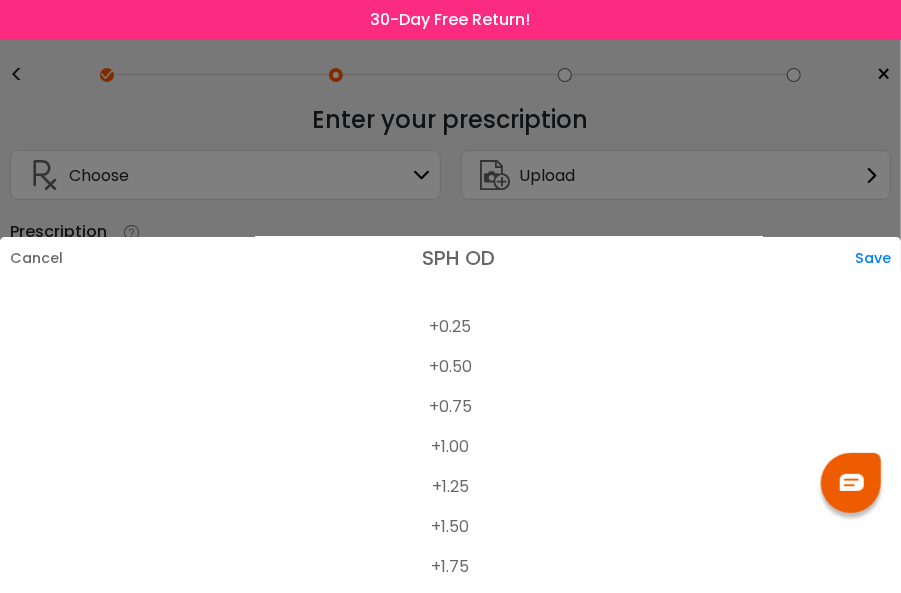 scroll, scrollTop: 3302, scrollLeft: 0, axis: vertical 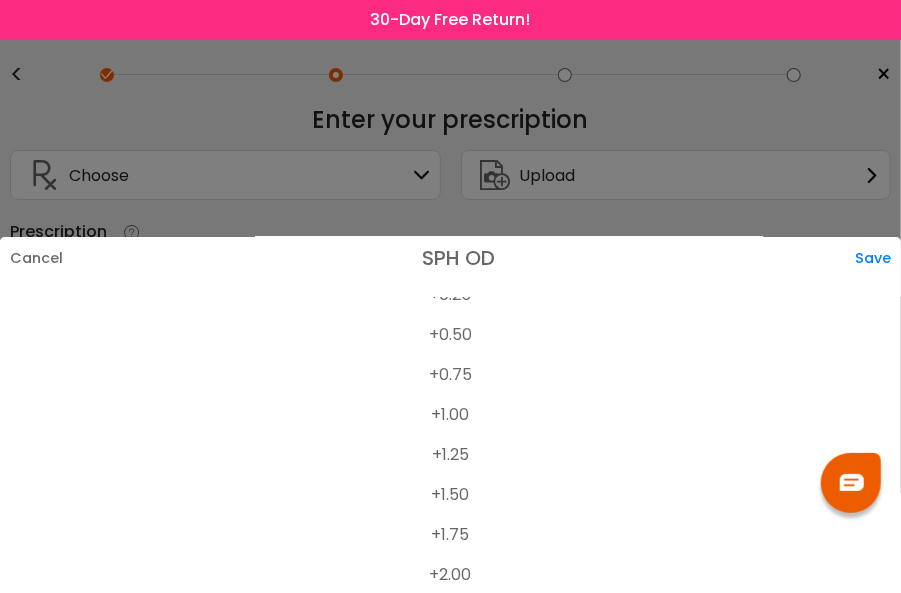click on "+1.00" at bounding box center [450, 415] 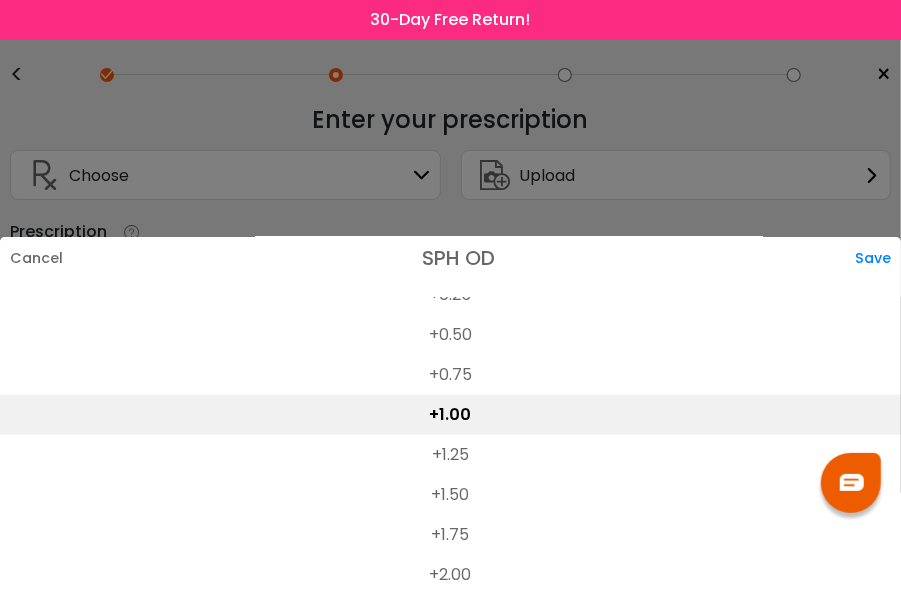 click on "Save" at bounding box center [878, 258] 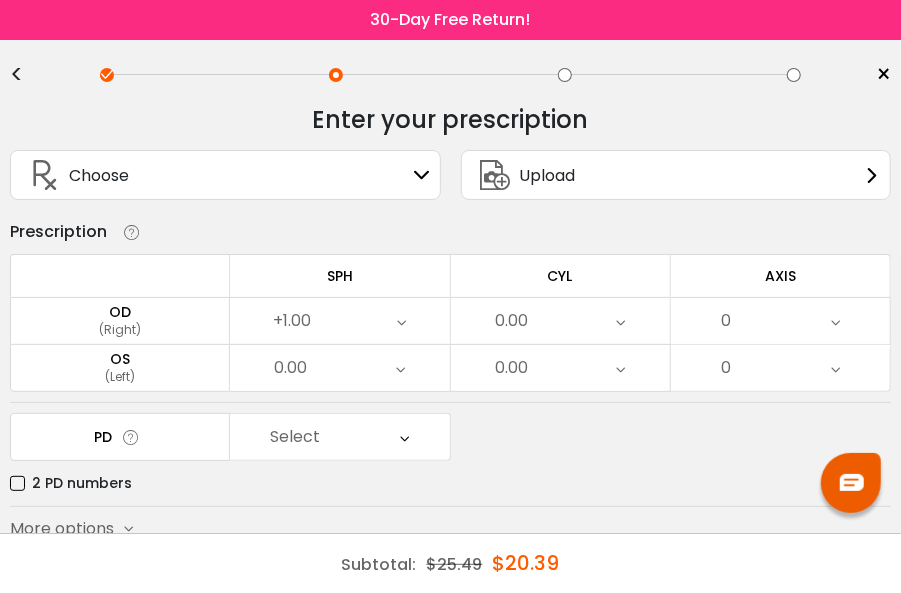 click on "0.00" at bounding box center [339, 368] 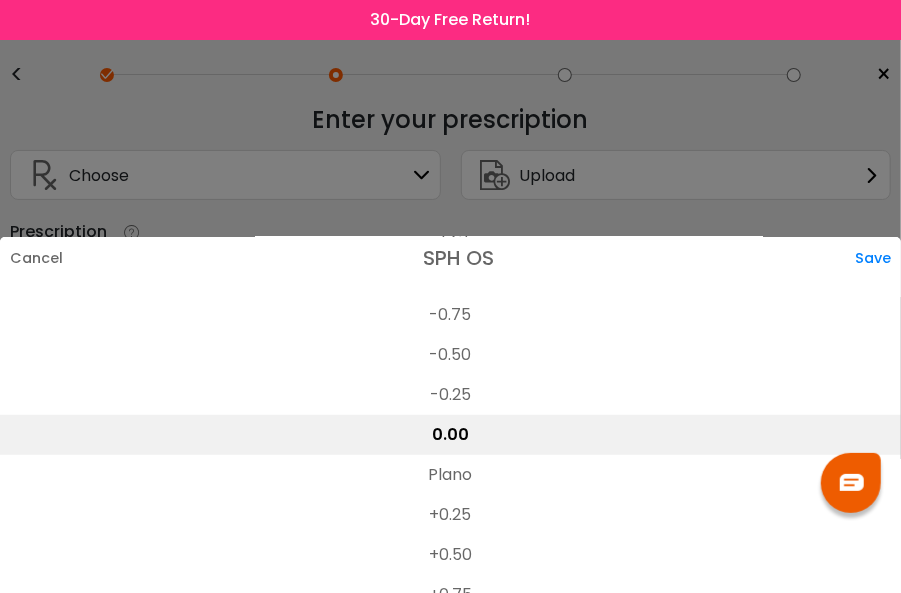 click on "0.00" at bounding box center (450, 435) 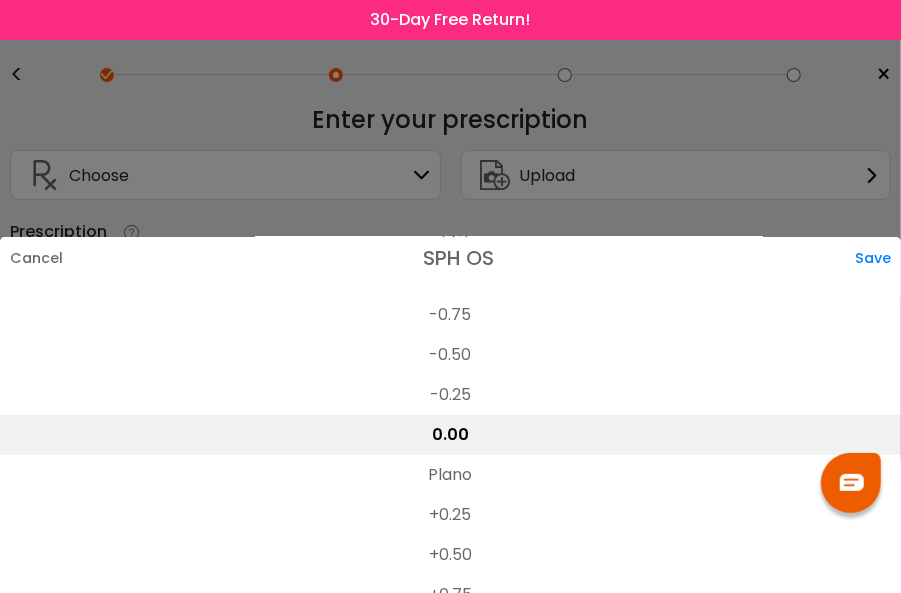 click on "Plano" at bounding box center (450, 475) 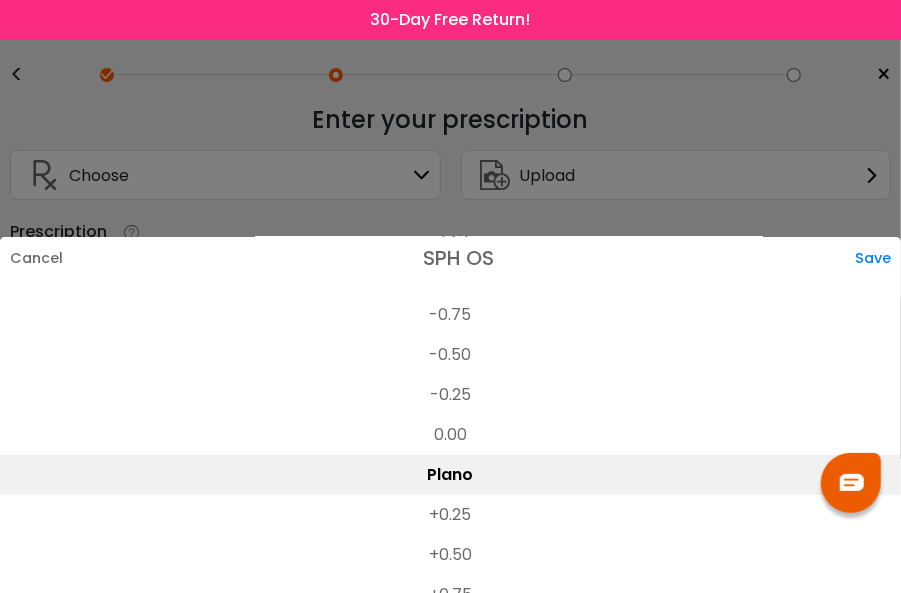 click on "Save" at bounding box center (878, 258) 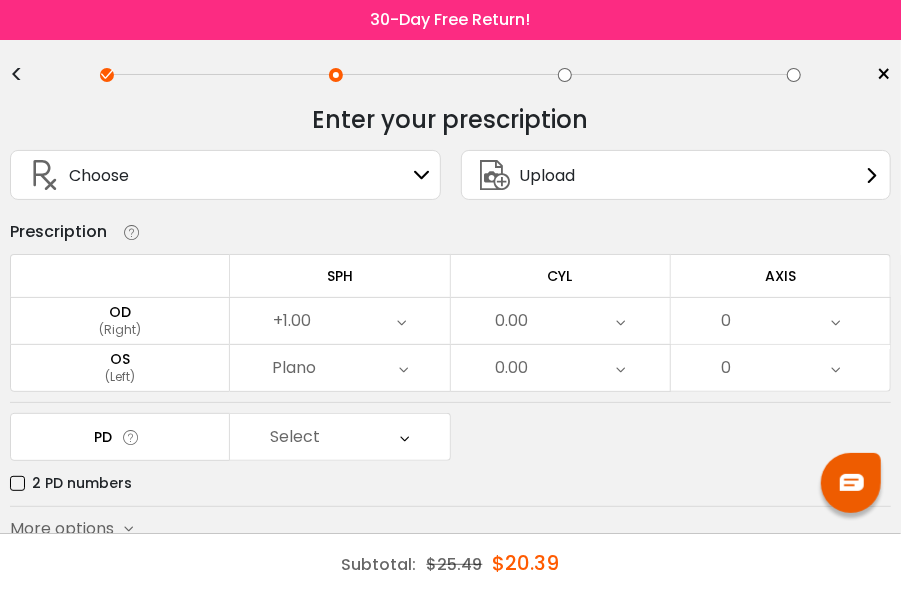 click on "0.00" at bounding box center [560, 321] 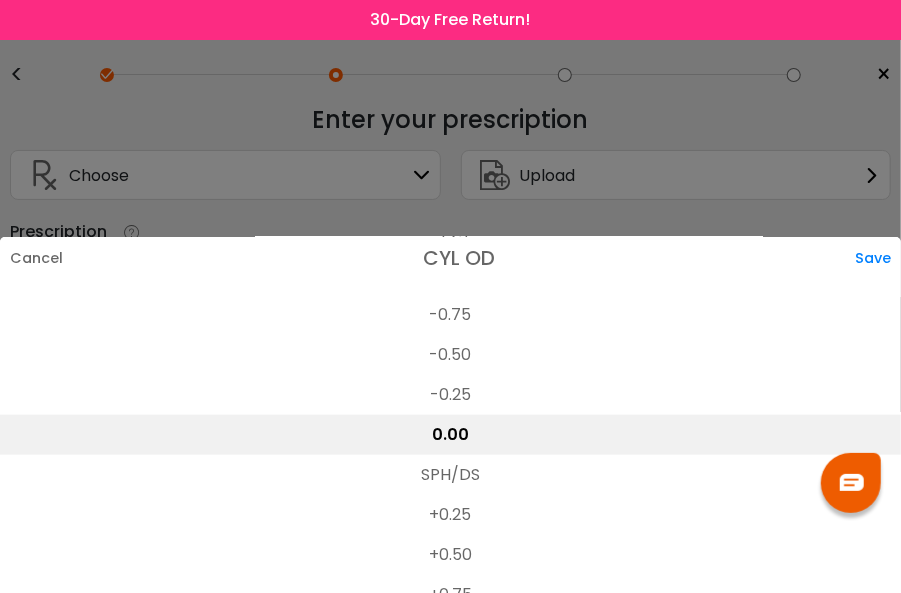 click on "-0.25" at bounding box center [450, 395] 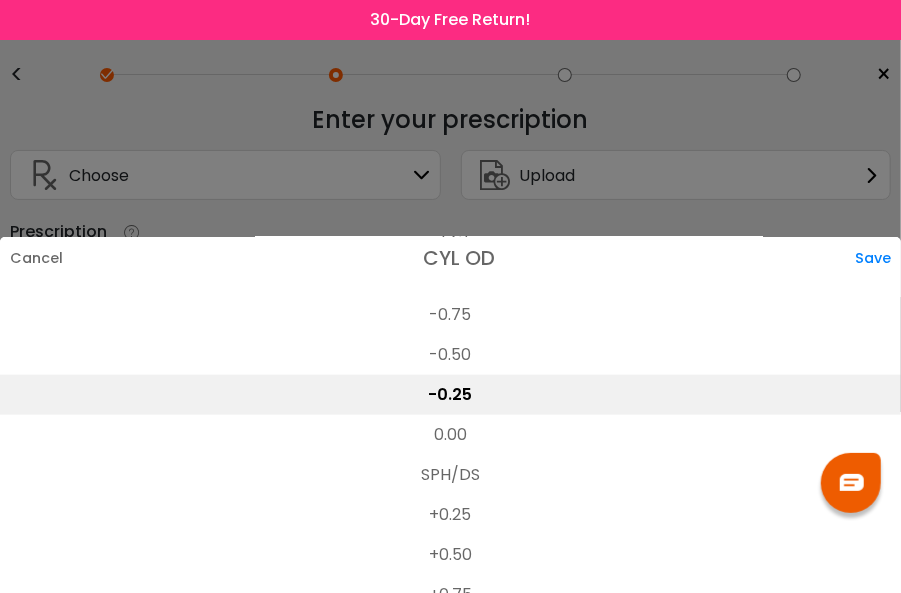 click on "Save" at bounding box center (878, 258) 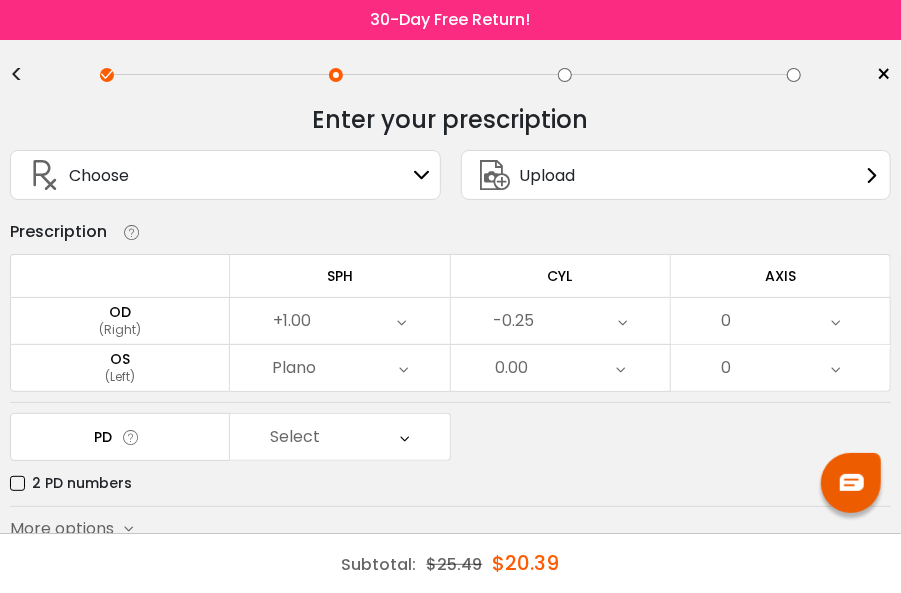 click on "0.00" at bounding box center (511, 368) 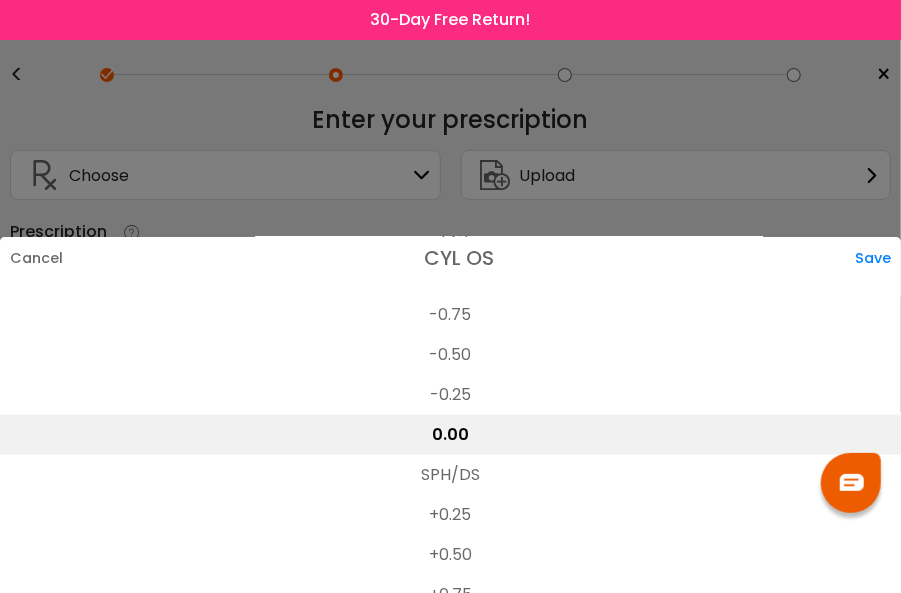 click on "+0.25" at bounding box center (450, 515) 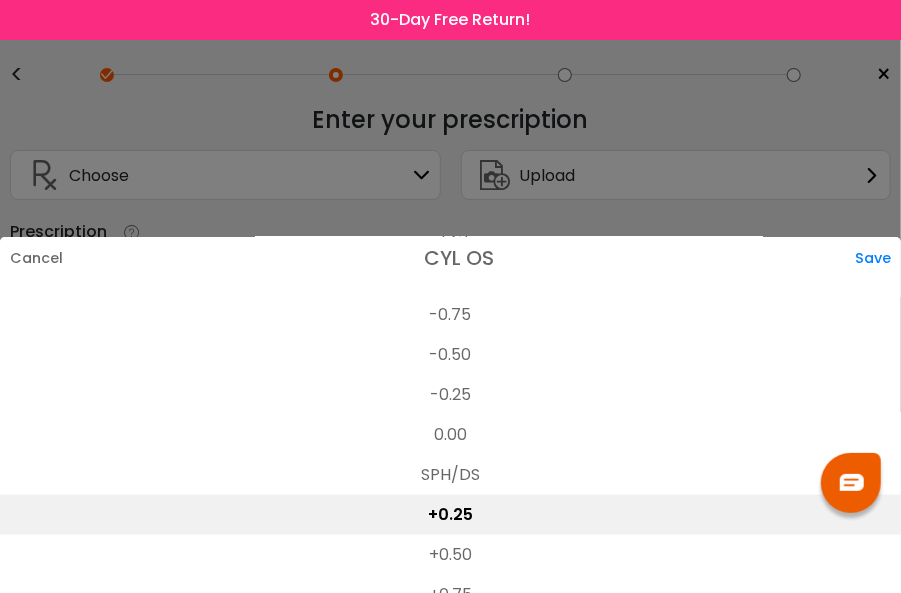 click on "Save" at bounding box center (878, 258) 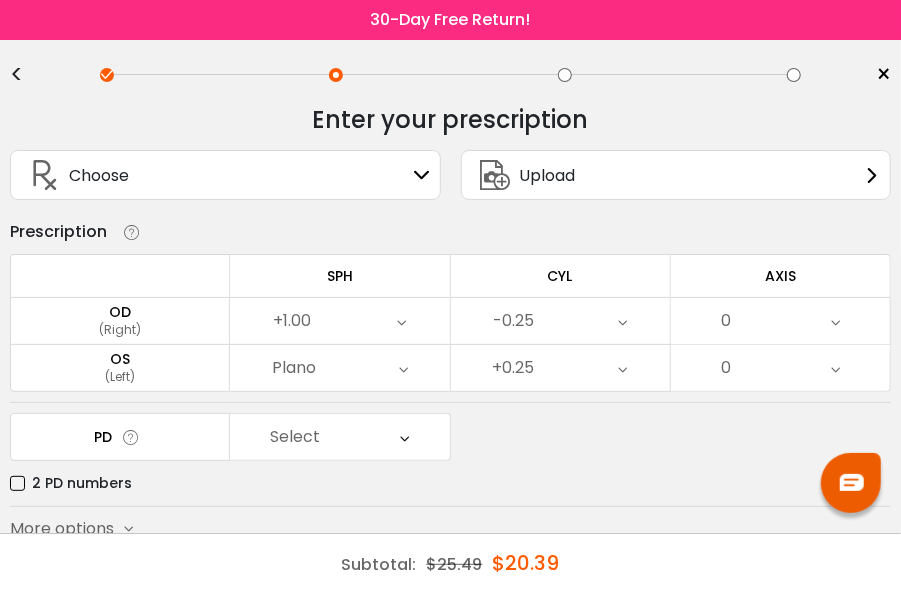 click on "0" at bounding box center [780, 321] 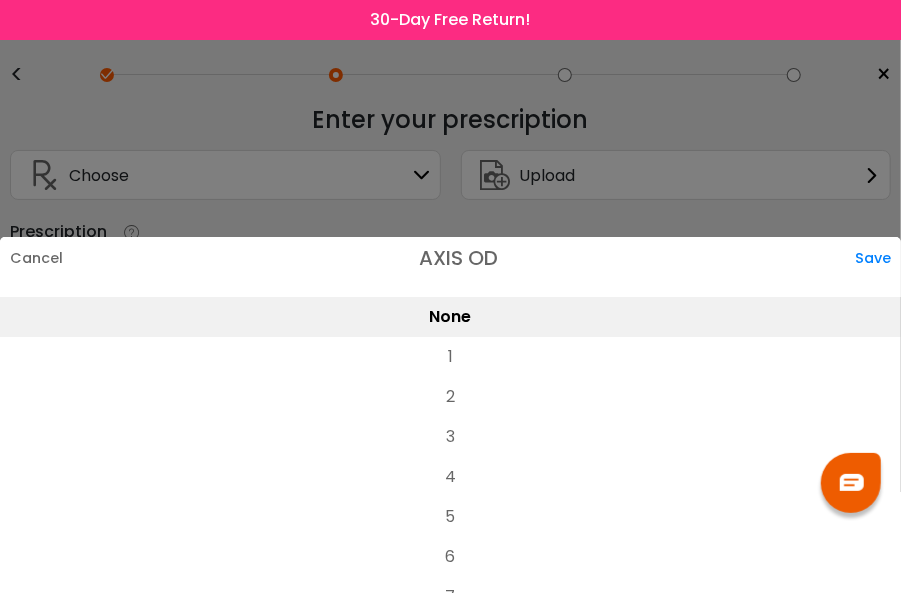 click on "2" at bounding box center [450, 397] 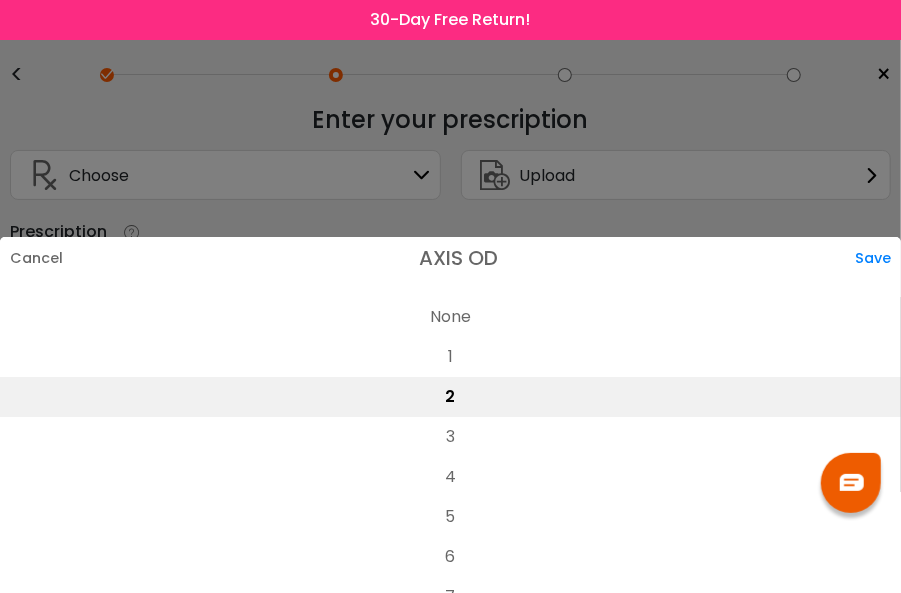 click on "Save" at bounding box center [878, 258] 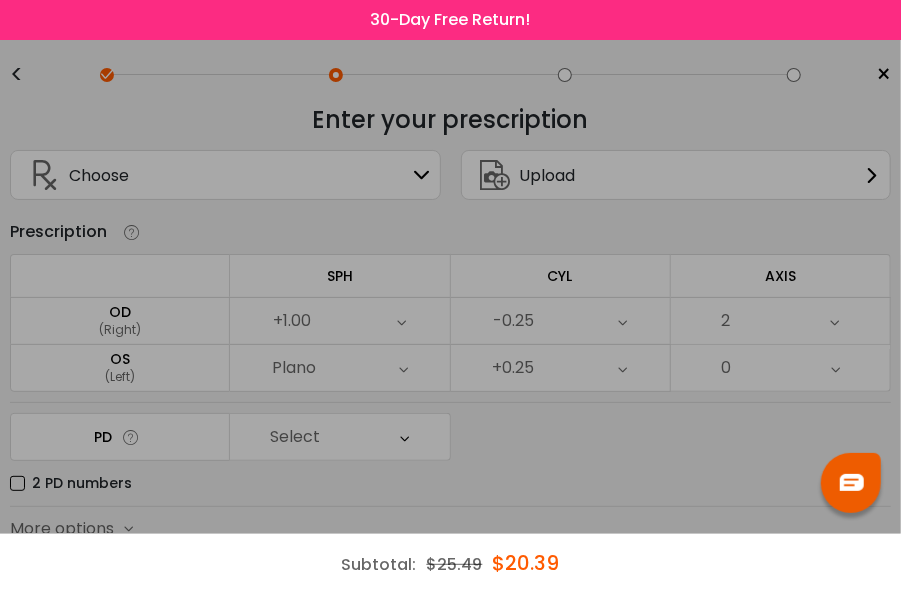 click at bounding box center [450, 296] 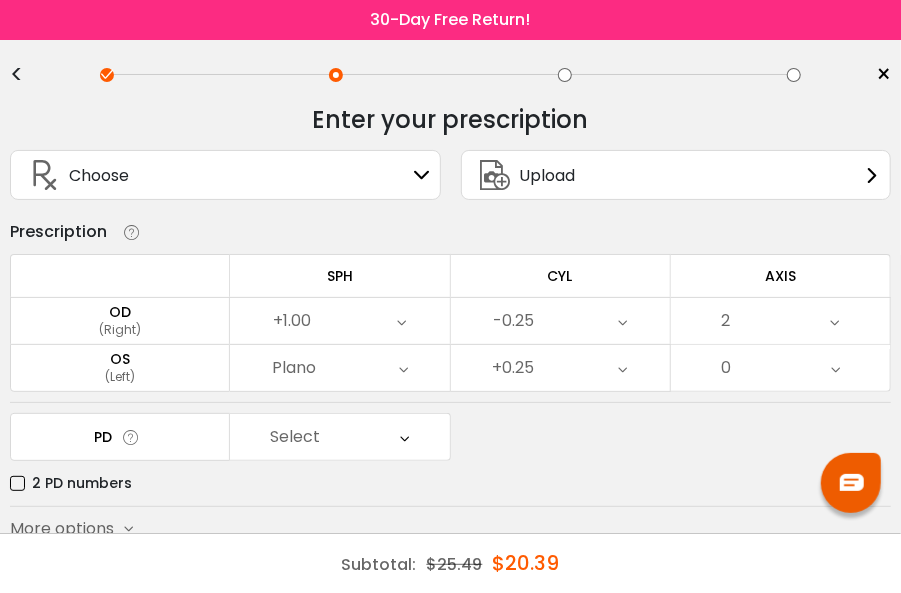 click on "0" at bounding box center [726, 368] 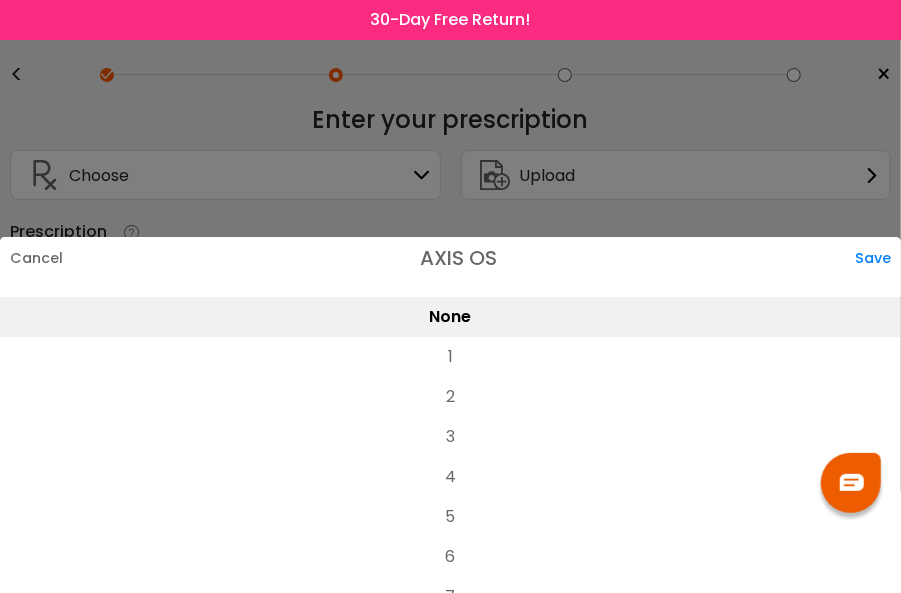 click on "3" at bounding box center [450, 437] 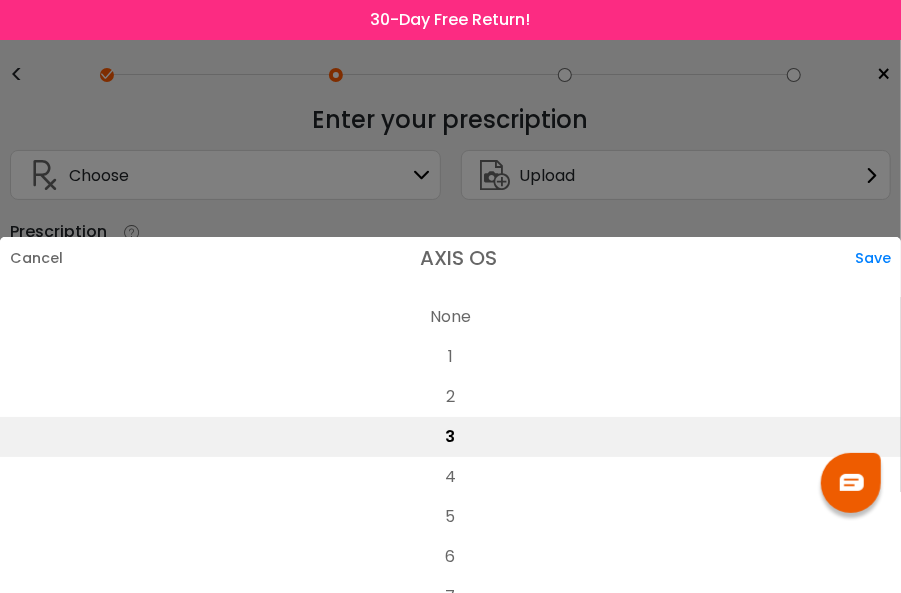 click on "Cancel
AXIS OS
Save" at bounding box center (450, 258) 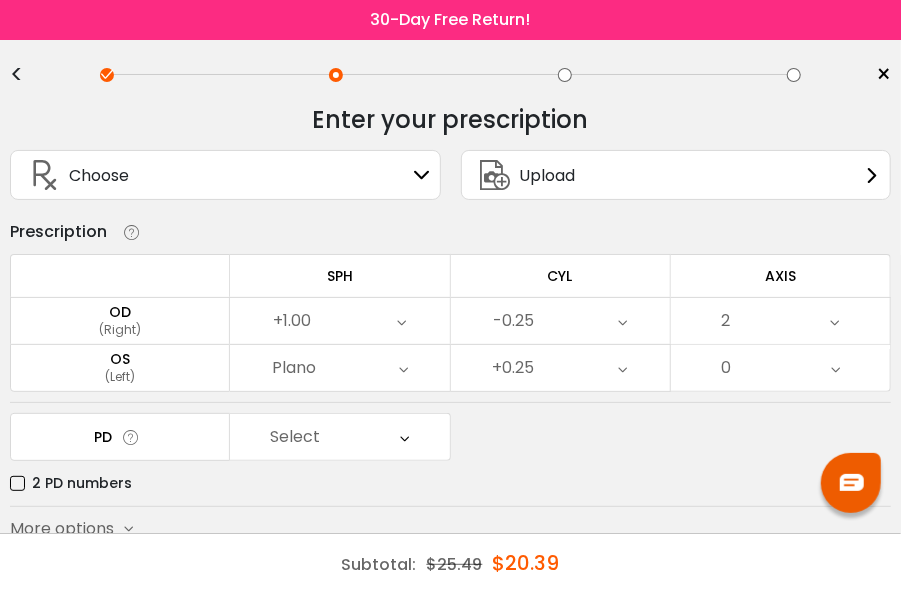 click on "Select" at bounding box center [339, 437] 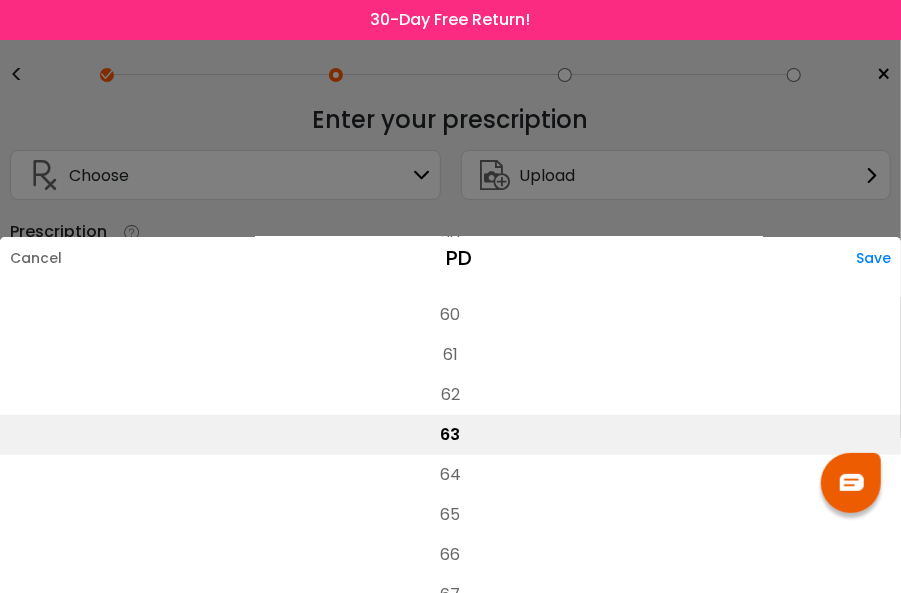click on "63" at bounding box center [450, 435] 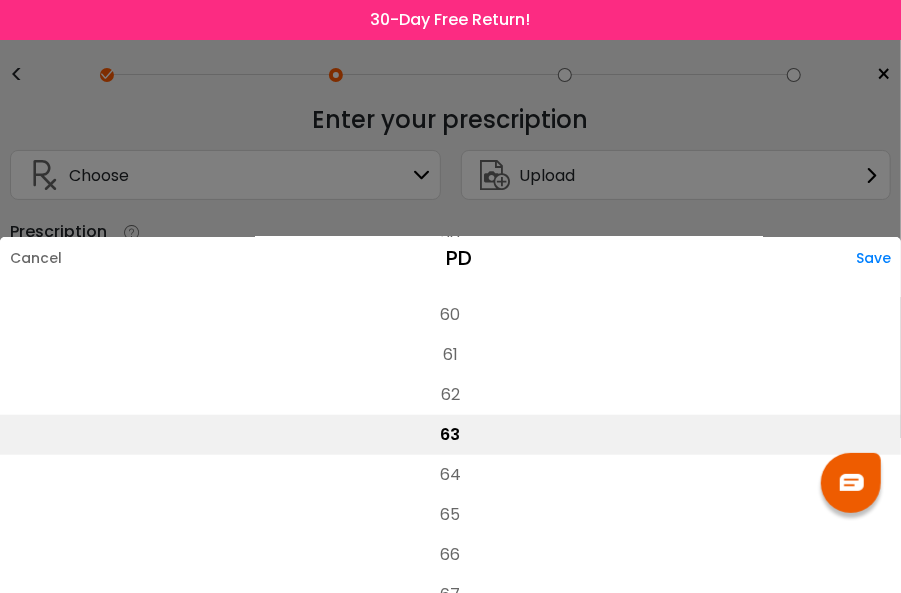 click on "Save" at bounding box center (878, 258) 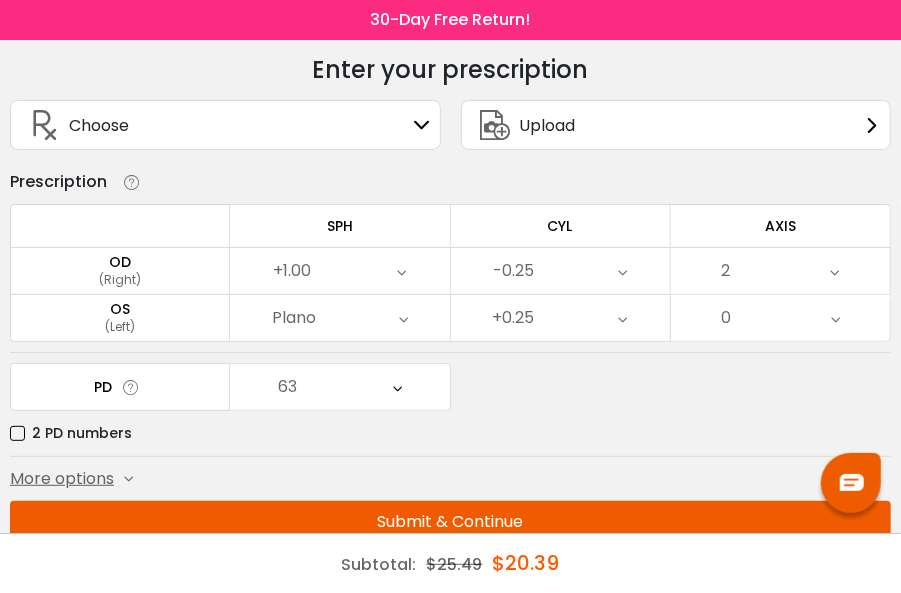 scroll, scrollTop: 74, scrollLeft: 0, axis: vertical 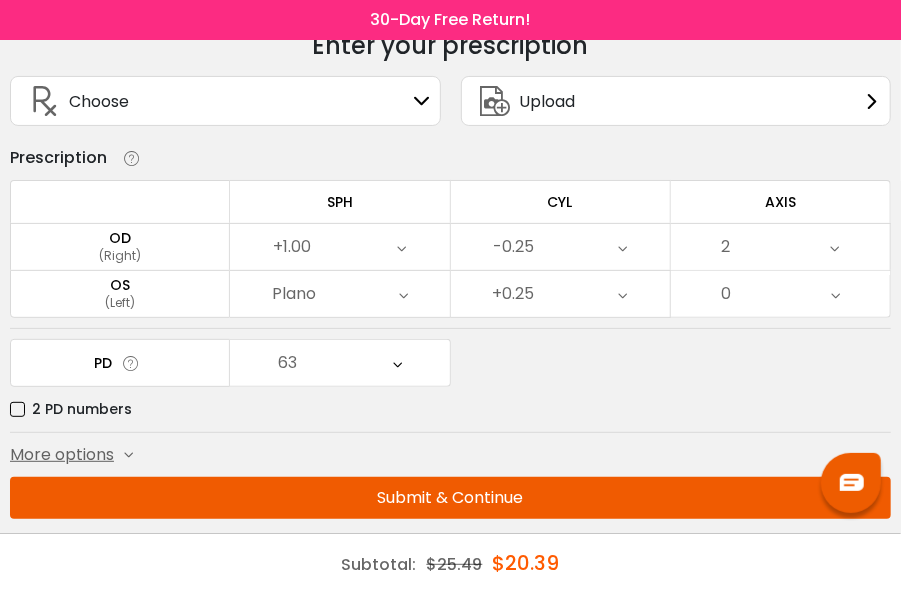 click on "Submit & Continue" at bounding box center [450, 498] 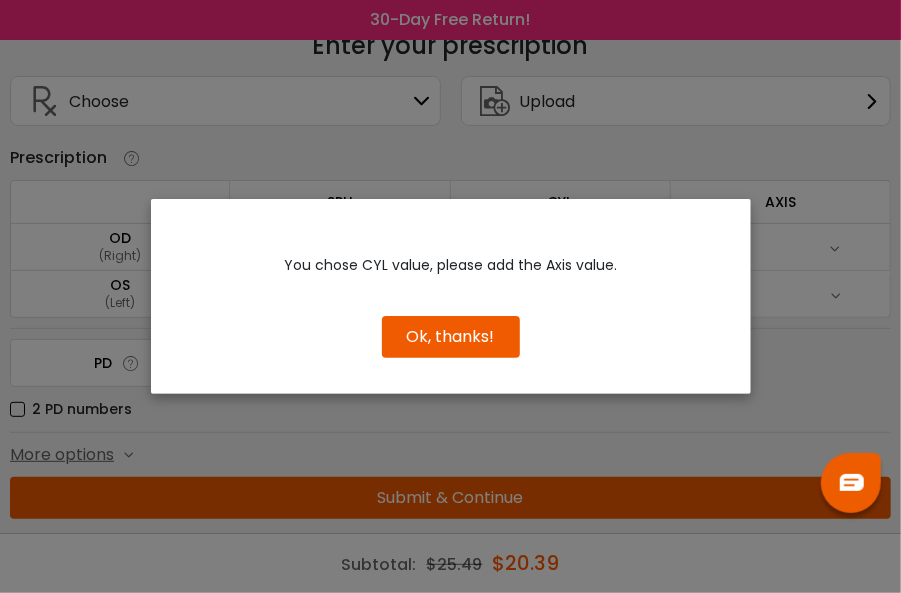 click on "Ok, thanks!" at bounding box center [451, 337] 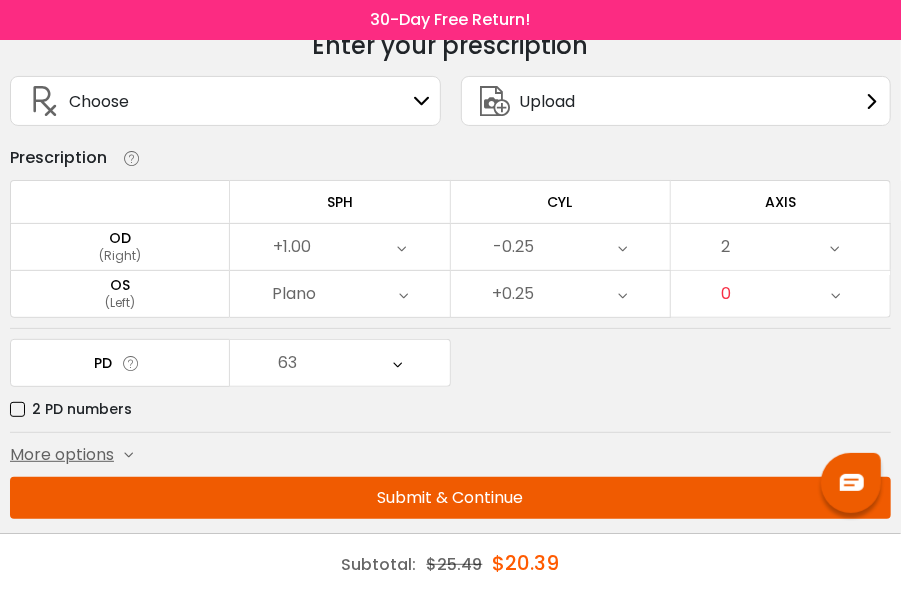click on "0" at bounding box center (780, 294) 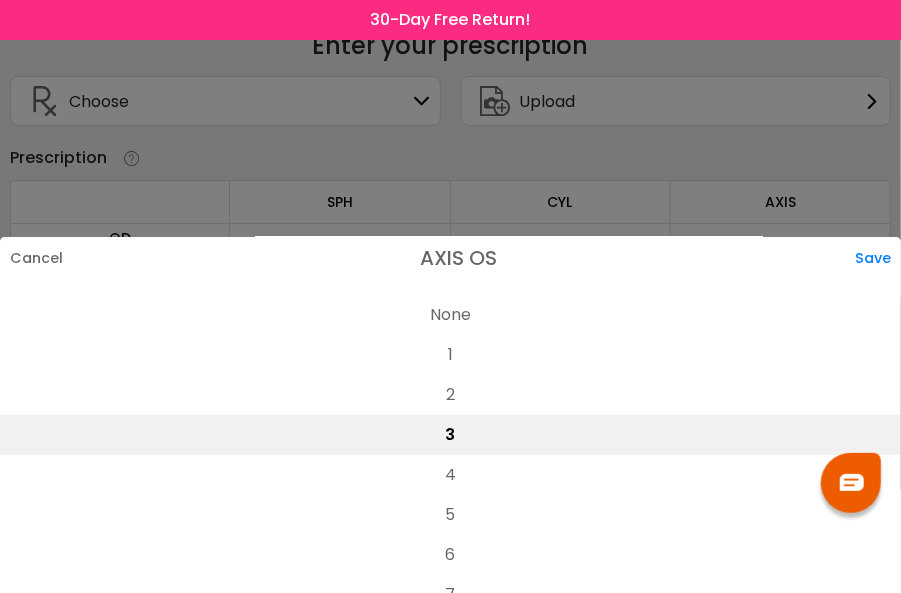 click on "1" at bounding box center (450, 355) 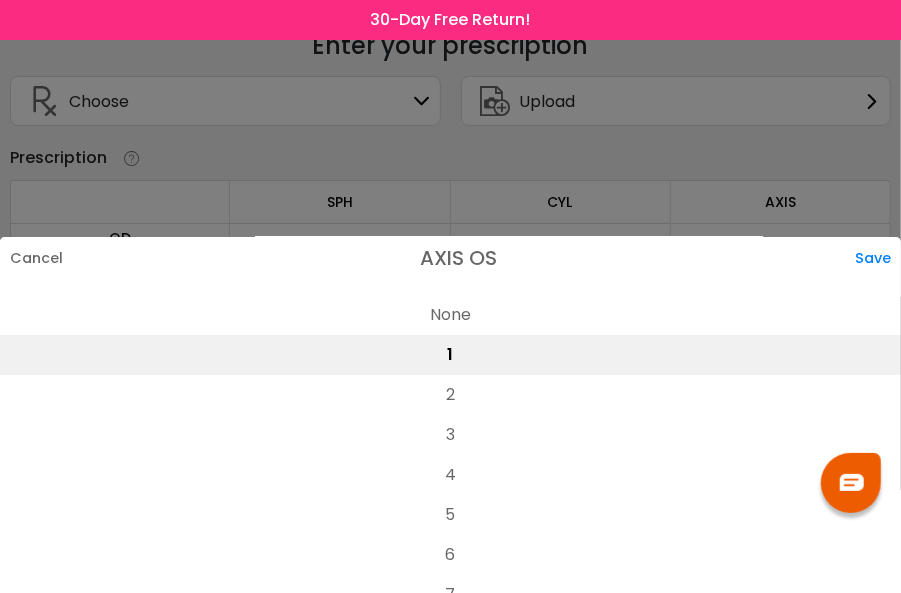 click on "Save" at bounding box center [878, 258] 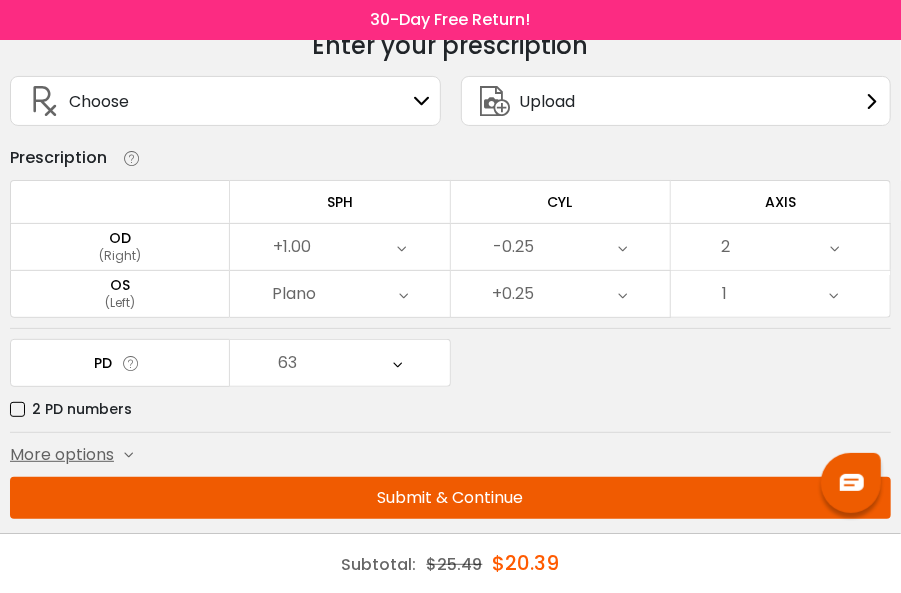 click on "Enter your prescription
SPH (Sphere)
Lens strength needed to correct your vision. Negative (-) means nearsighted, Positive (+) means farsighted.
CYL (Cylinder) & Axis
The degree of astigmatism in your eyes,  as well as an axis number that indicates the orientation of the astigmatism.
ADD (Addition)
ADD stands for the additional correction that you need for reading. It’s used for bifocal or progressive lenses and readers.
Prism
Prism is used to correct diplopia (double vision). A prism bends light to align your vision so only a single image is seen.
Vertical Prism
Vertical prism correction is for vertical eye misalignments & prescribed upwards in one eye and downwards in the other.
Horizontal Prism
Horizontal prism correction is for lateral eye misalignments & prescribed in the same direction for both eyes.
Choose Sign In" at bounding box center (450, 307) 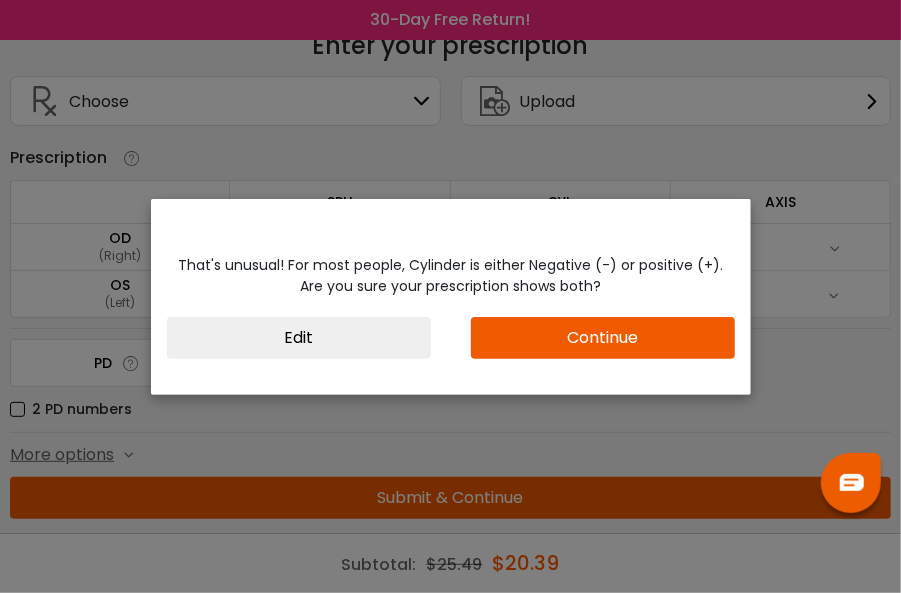 click on "Continue" at bounding box center [603, 338] 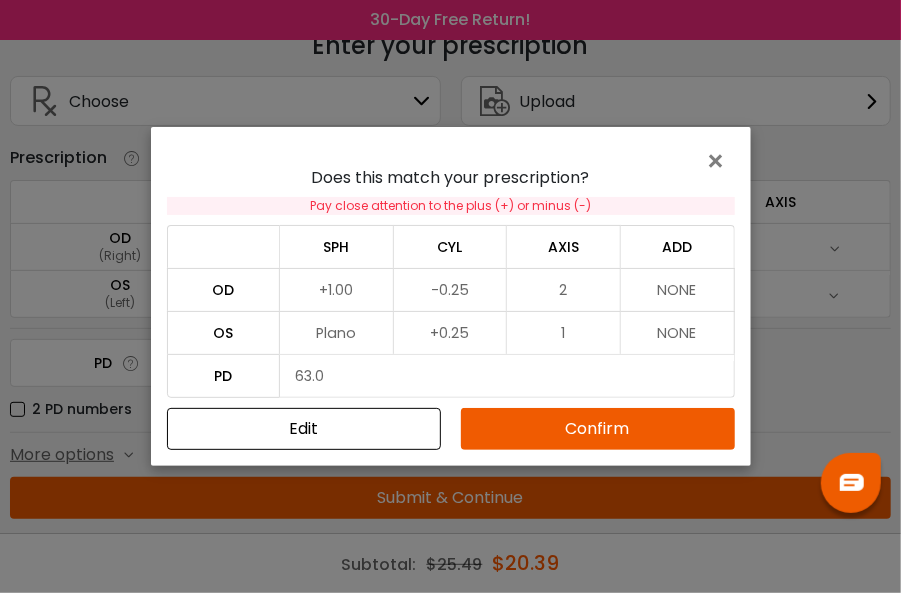 click on "Confirm" at bounding box center (598, 429) 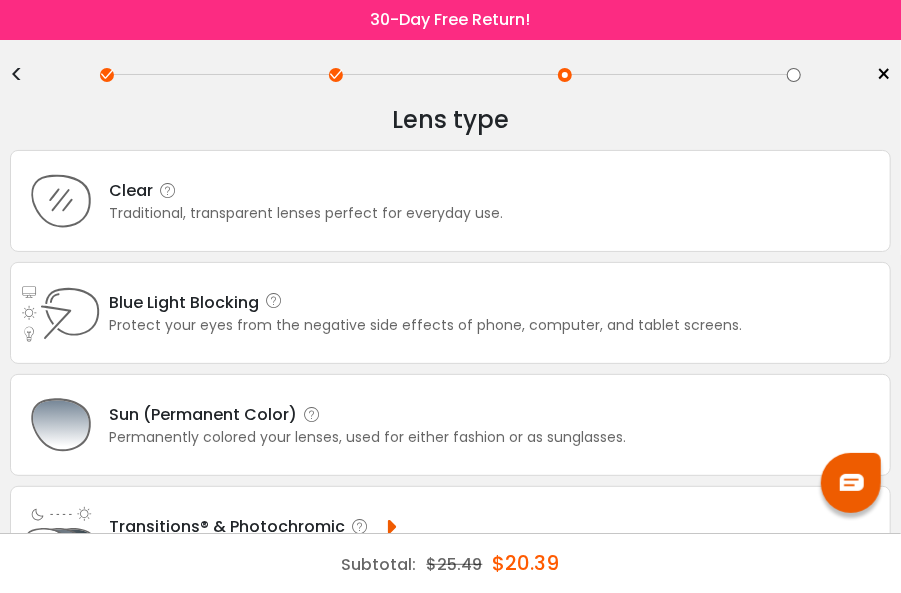 scroll, scrollTop: 0, scrollLeft: 0, axis: both 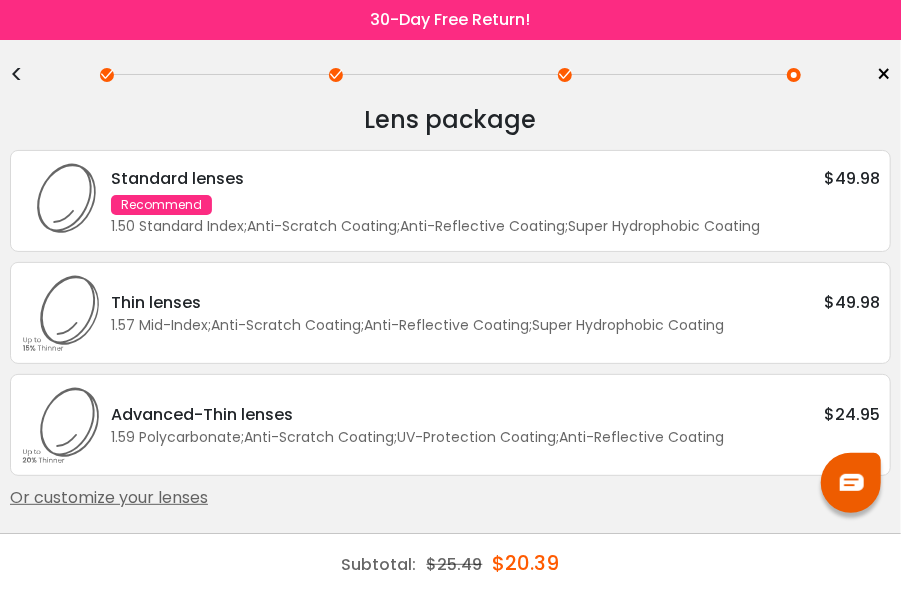 click on "Standard lenses
$49.98
Recommend
1.50 Standard Index ;
Anti-Scratch Coating ;
Anti-Reflective Coating ;
Super Hydrophobic Coating ;" at bounding box center [450, 201] 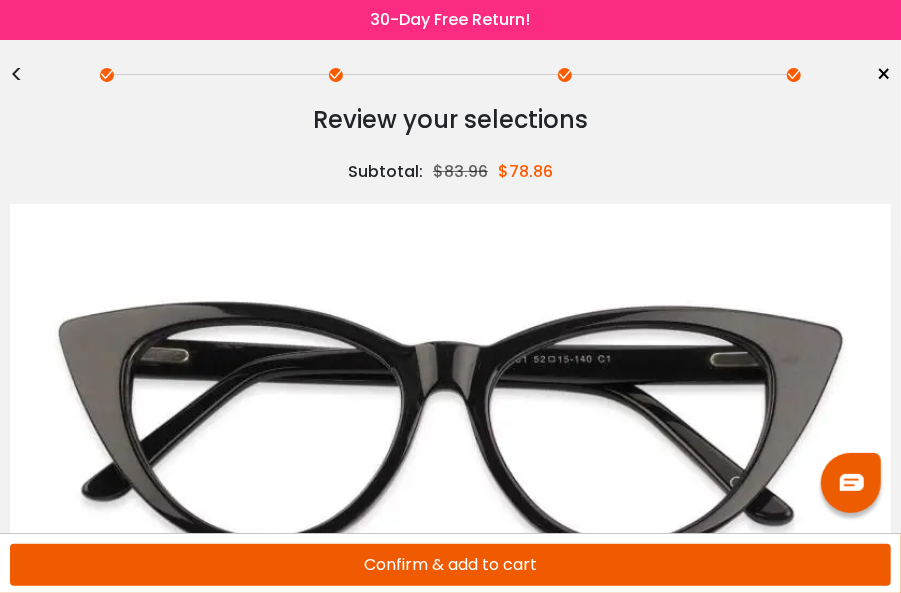 click on "Confirm & add to cart" at bounding box center (450, 565) 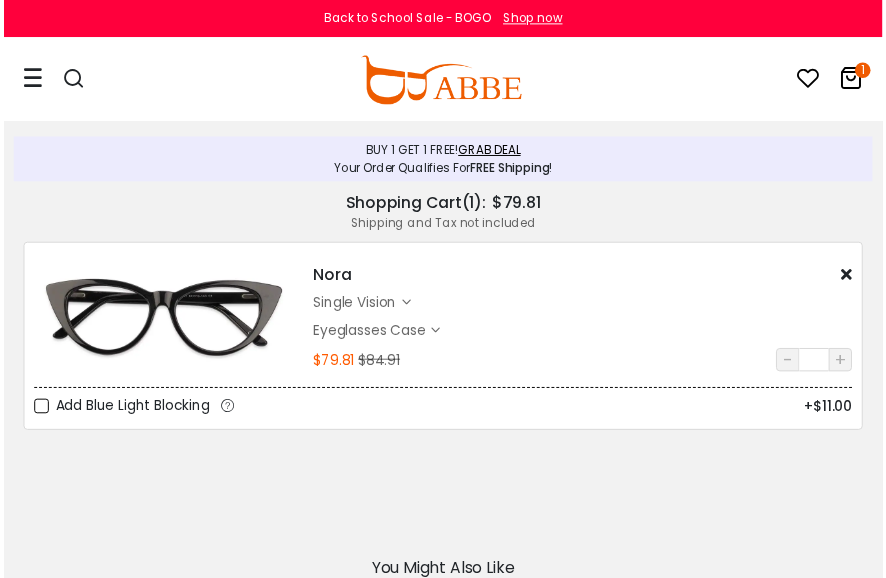 scroll, scrollTop: 0, scrollLeft: 0, axis: both 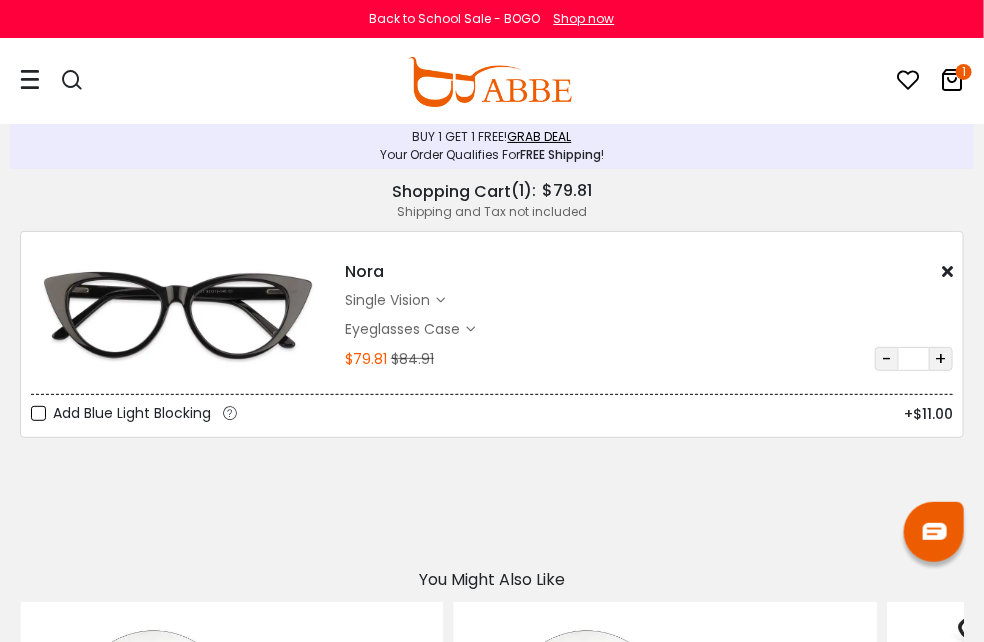click at bounding box center (0, 0) 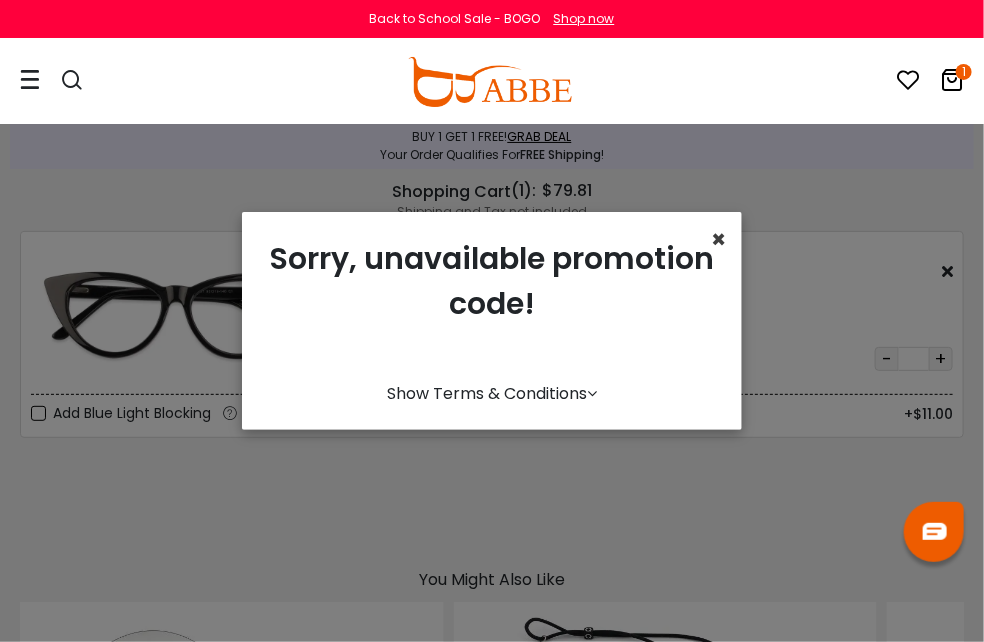 click on "×" at bounding box center (718, 239) 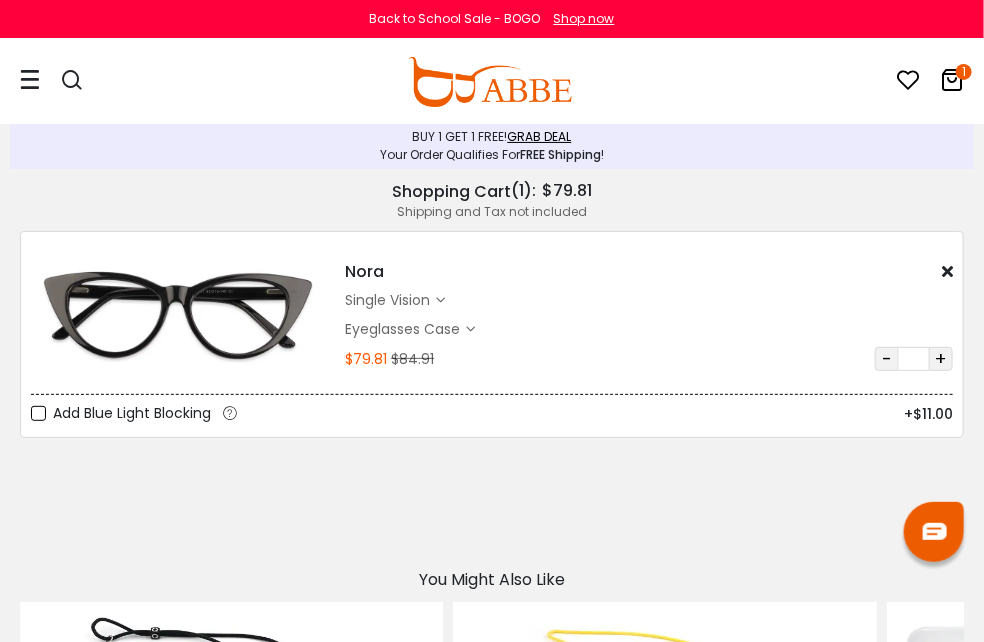 click on "Apply" at bounding box center (0, 0) 